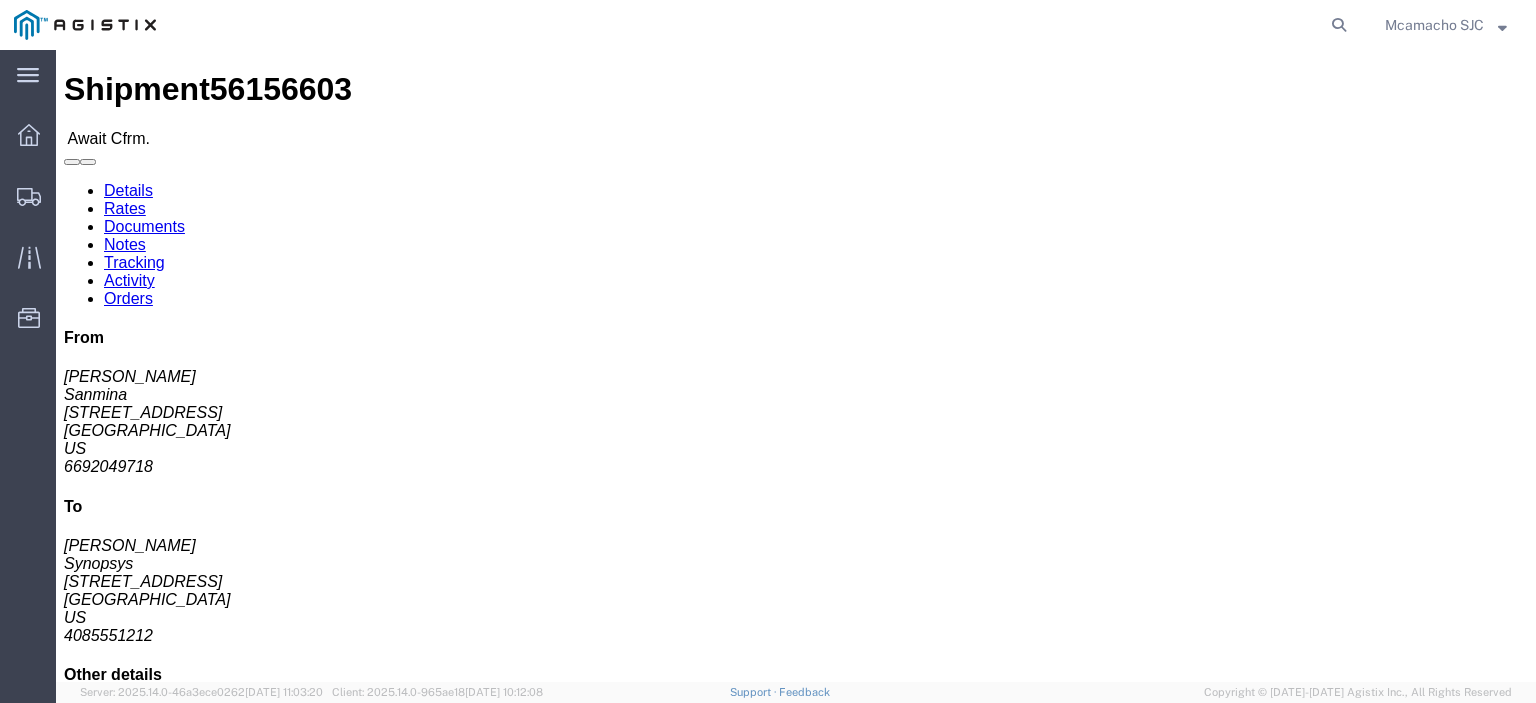 scroll, scrollTop: 0, scrollLeft: 0, axis: both 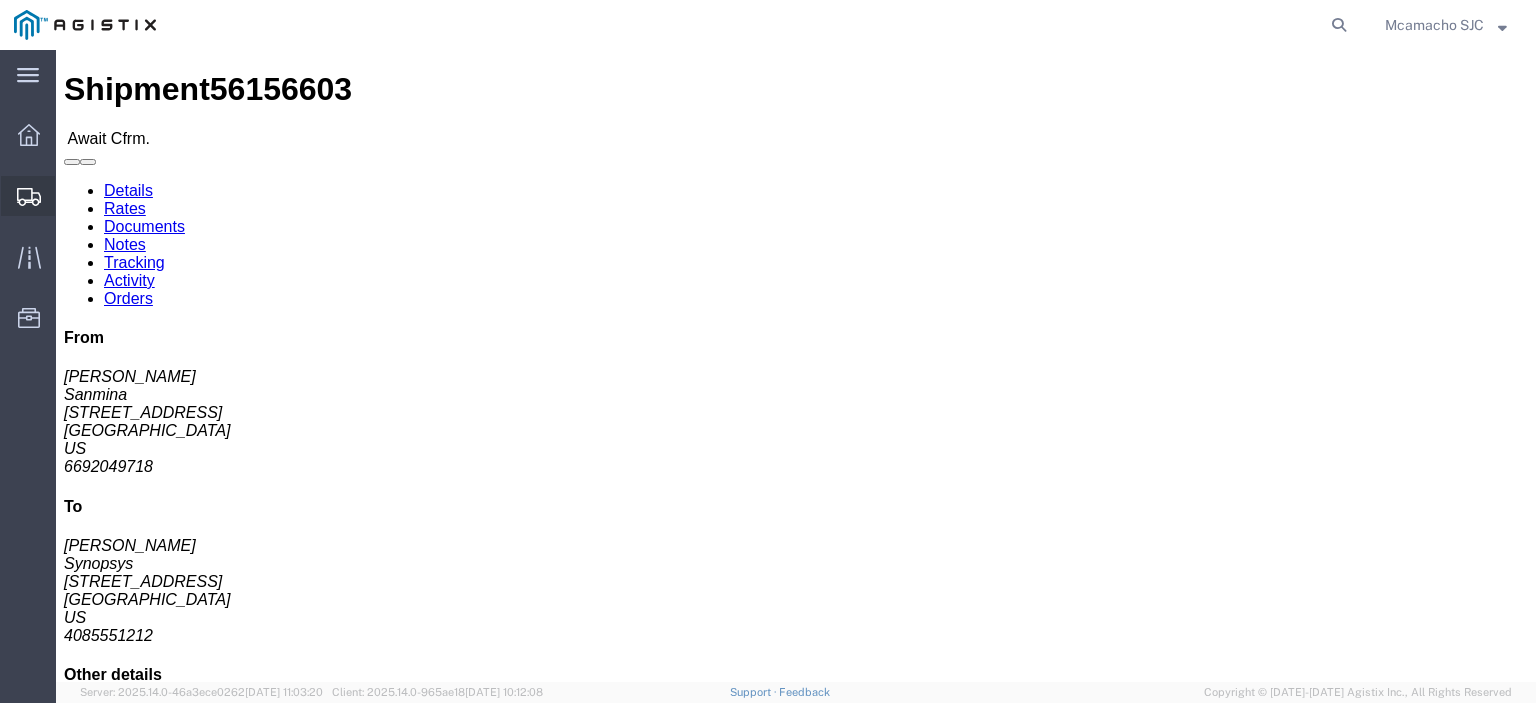 click 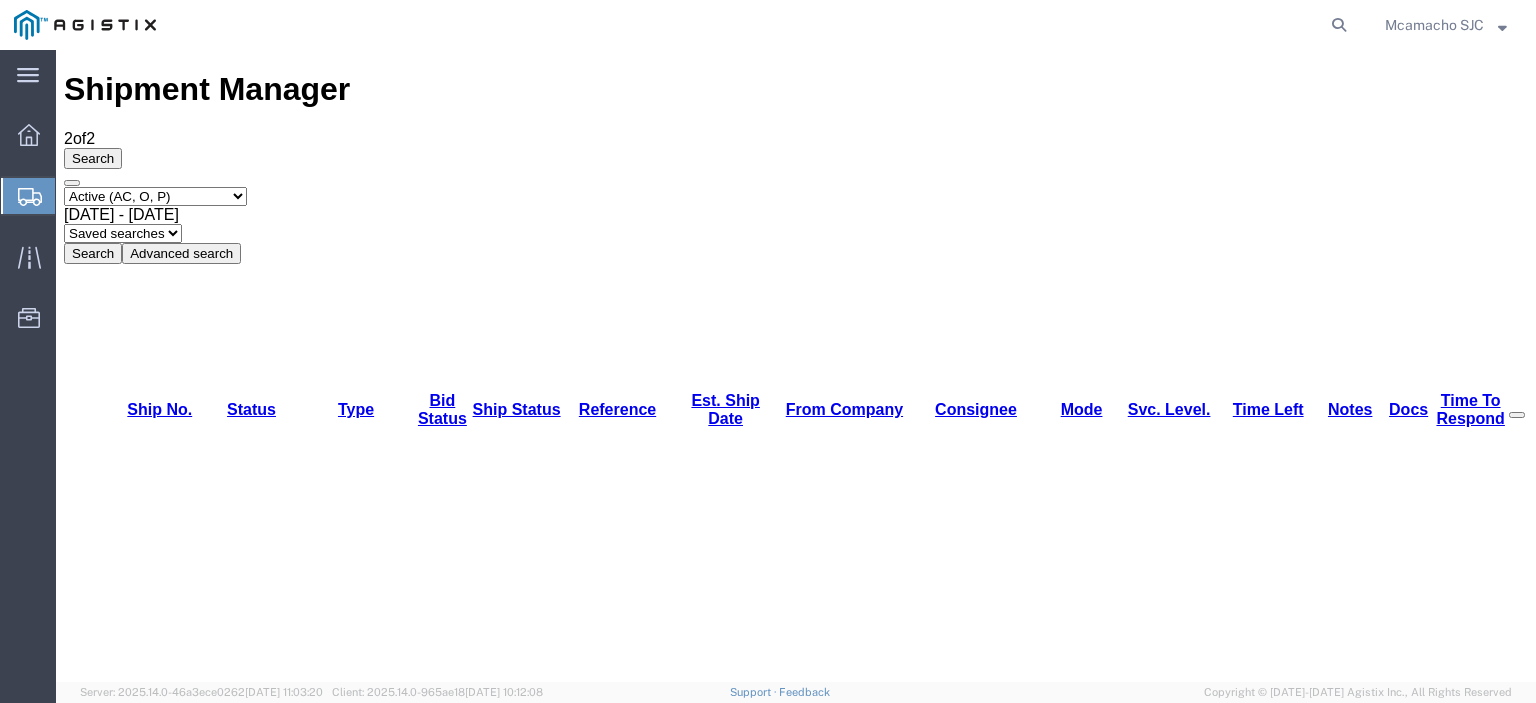click on "56130223" at bounding box center (141, 1360) 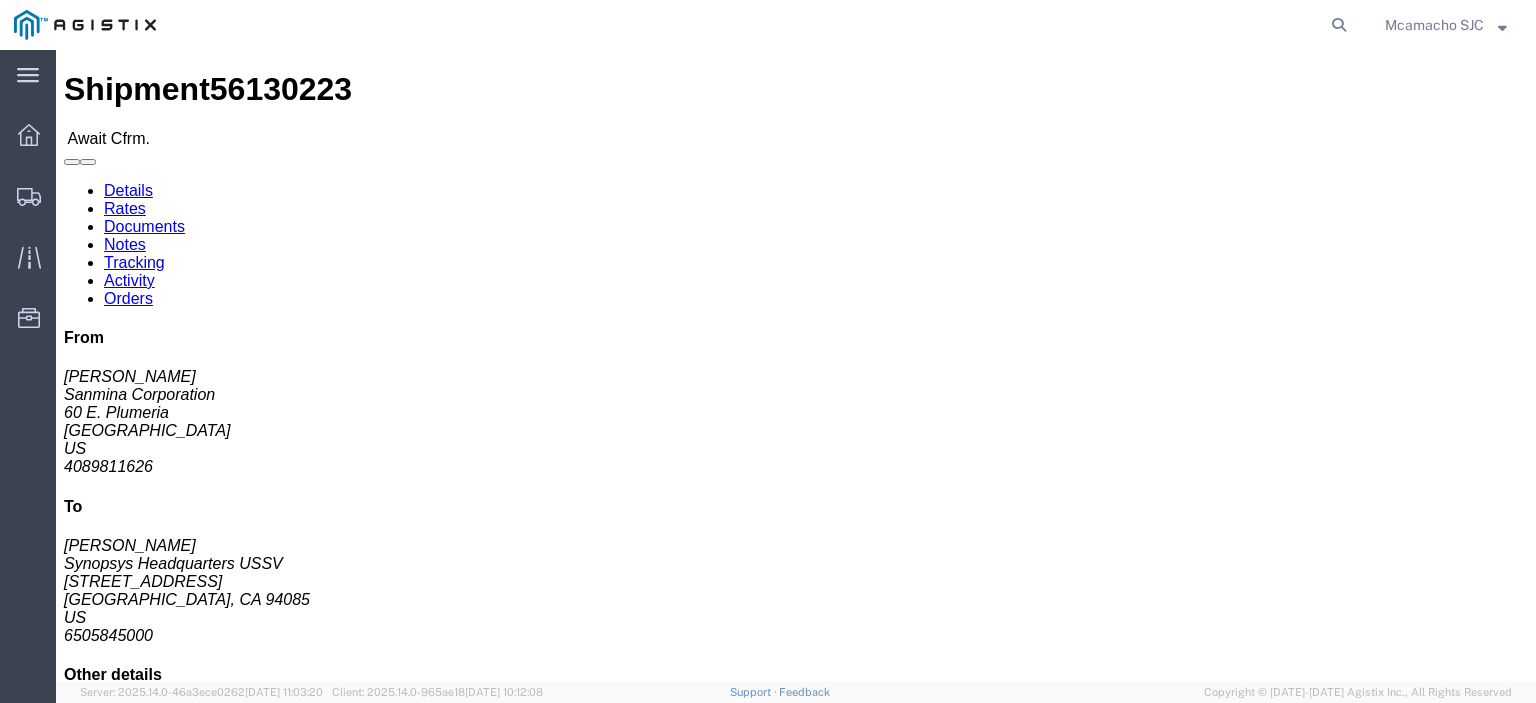 click on "Confirm" 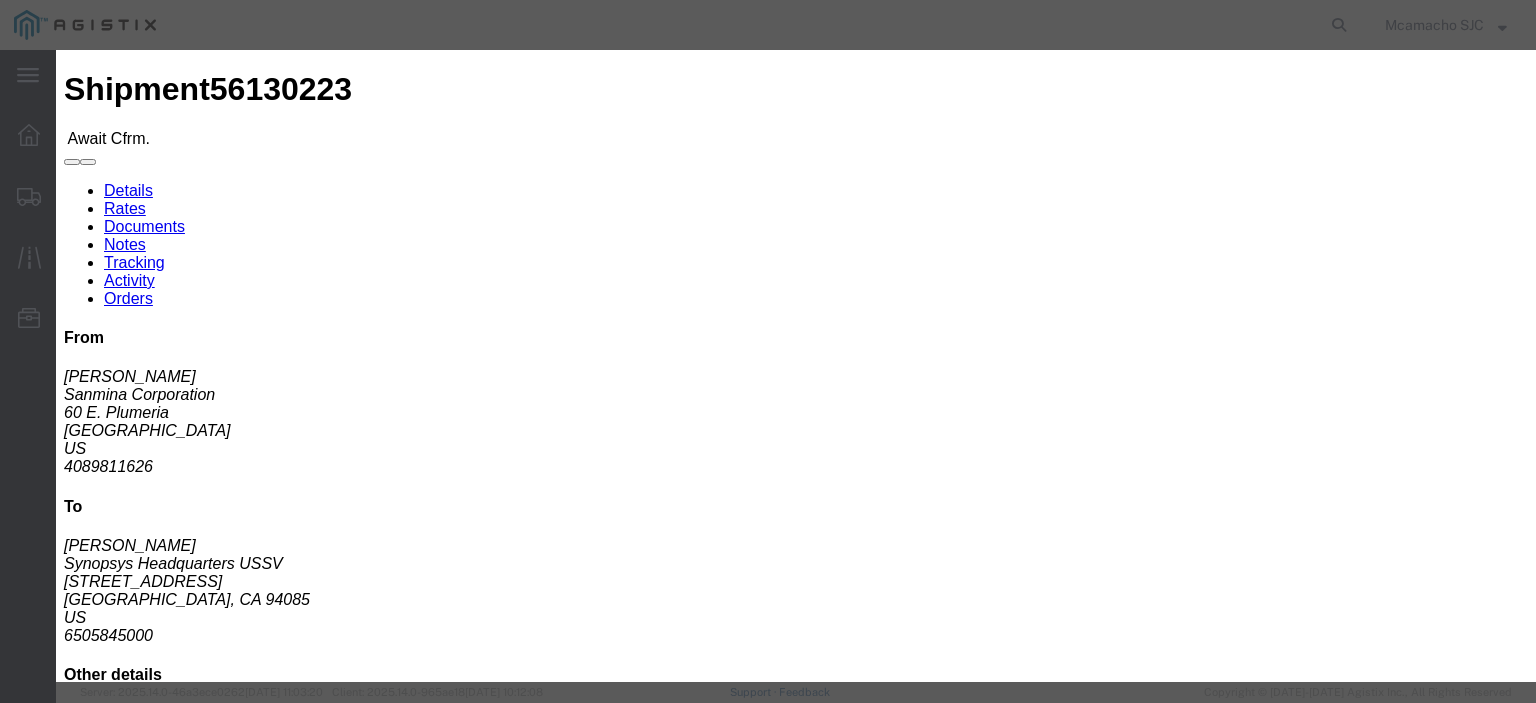 click 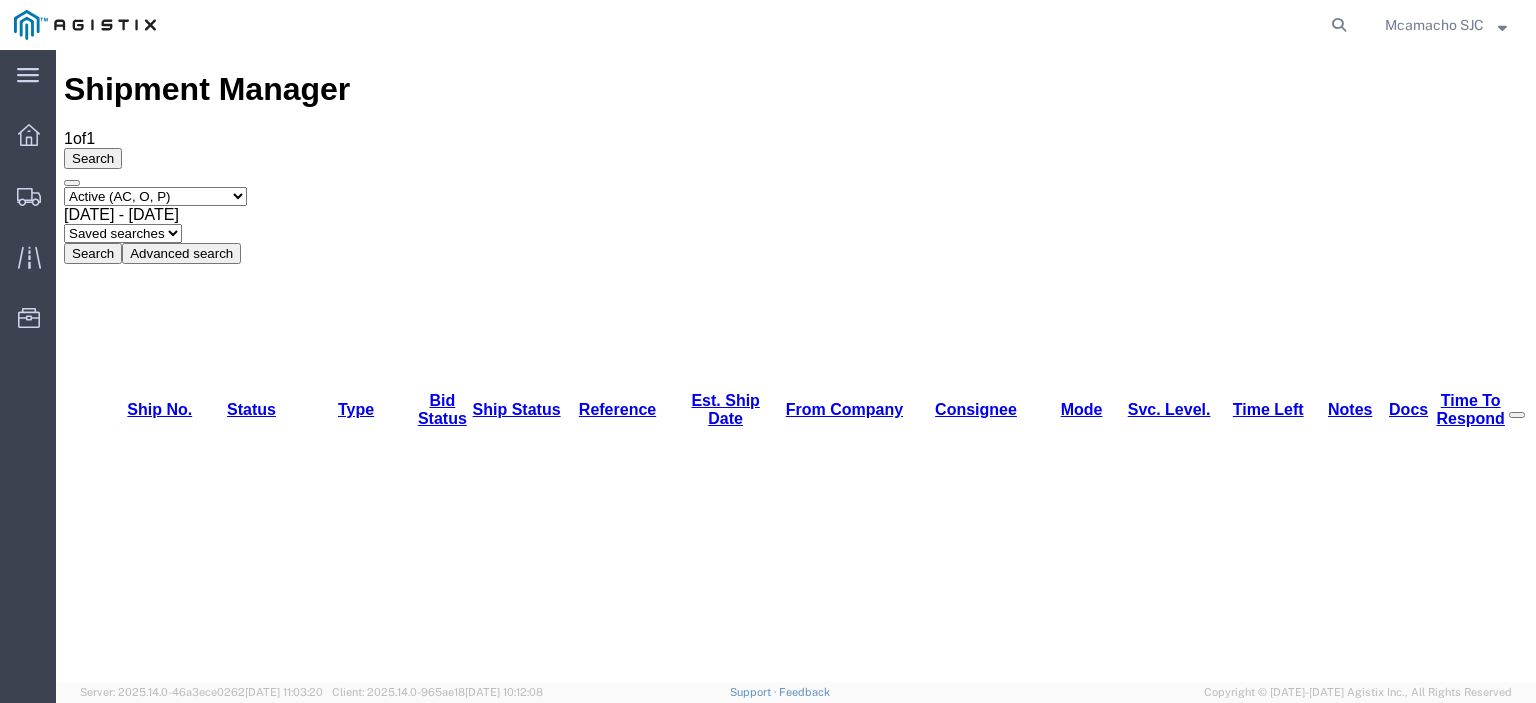click on "56156603" at bounding box center [152, 1149] 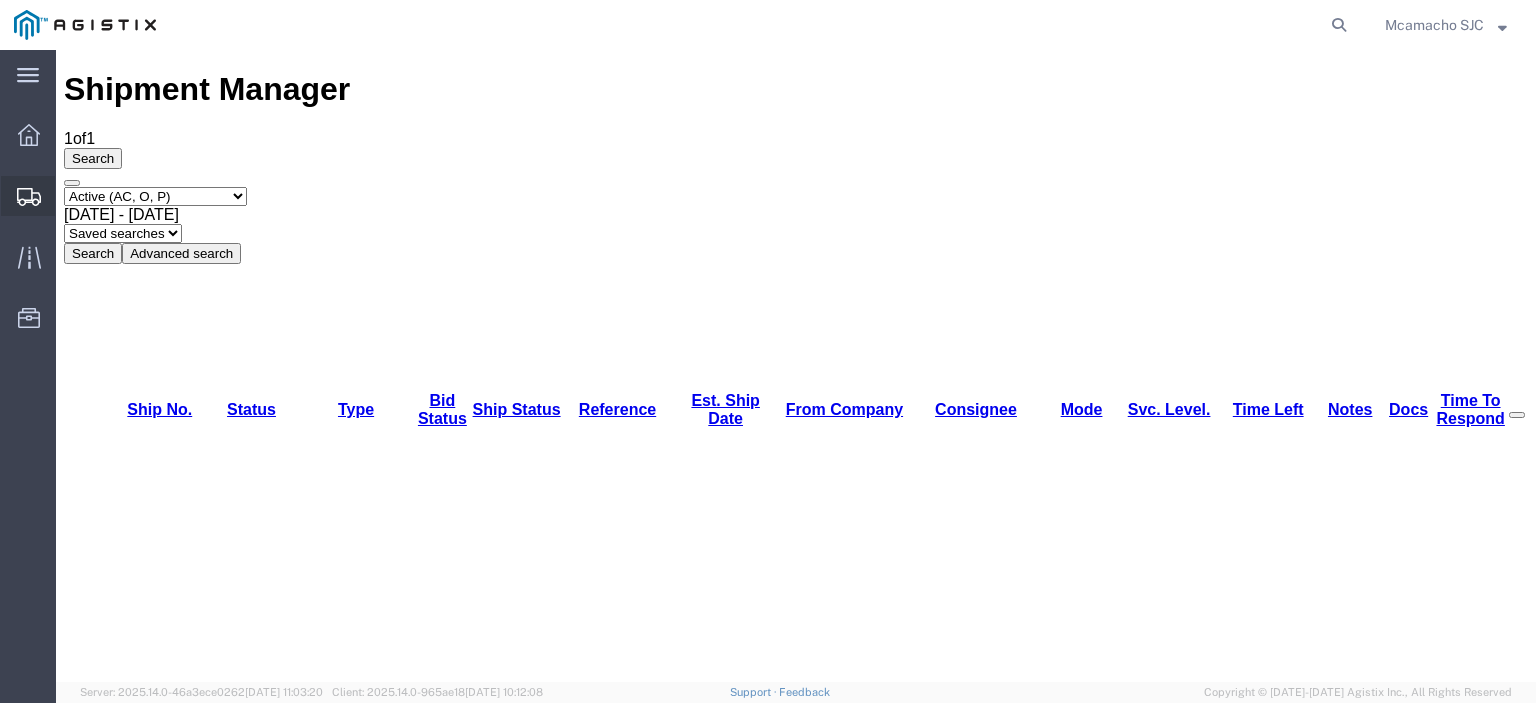 click on "Shipments" 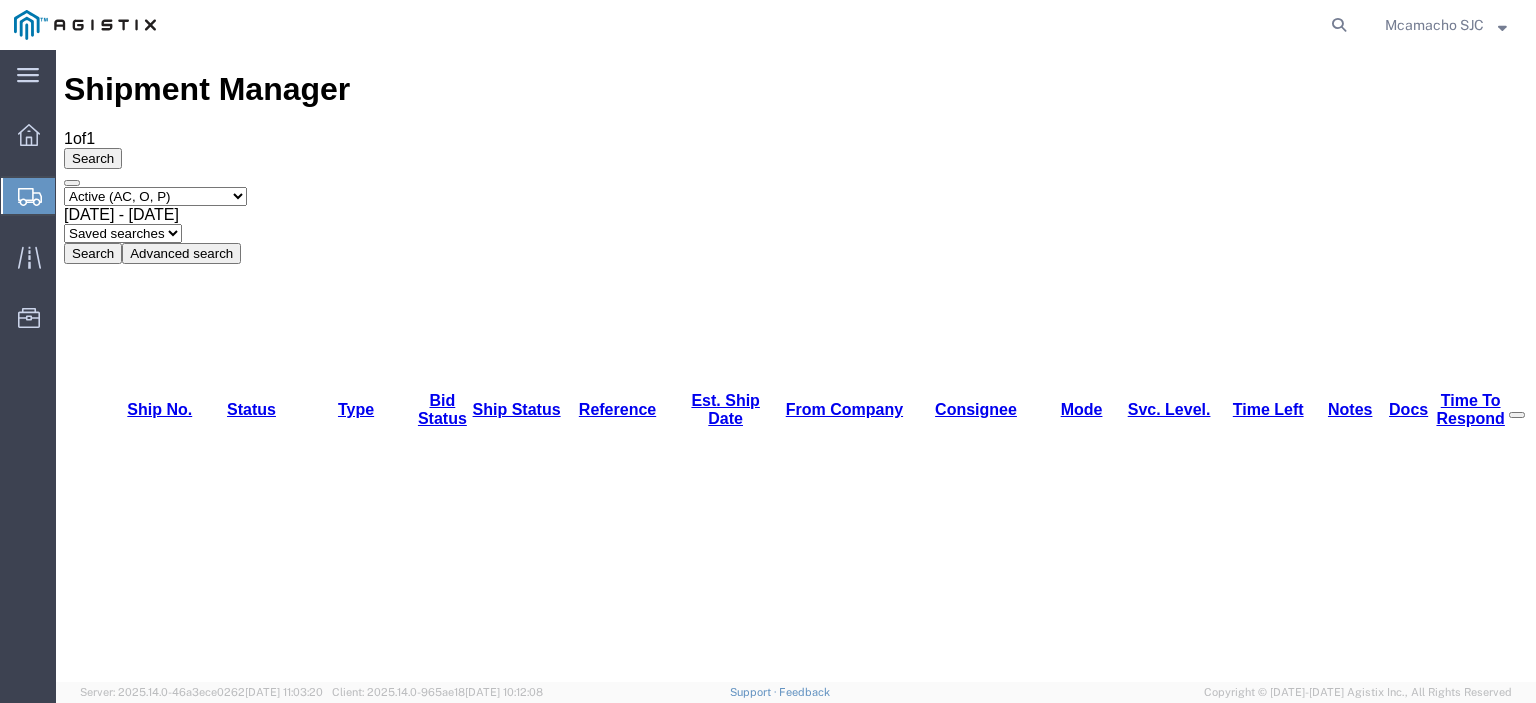 click on "56156603" at bounding box center [141, 1148] 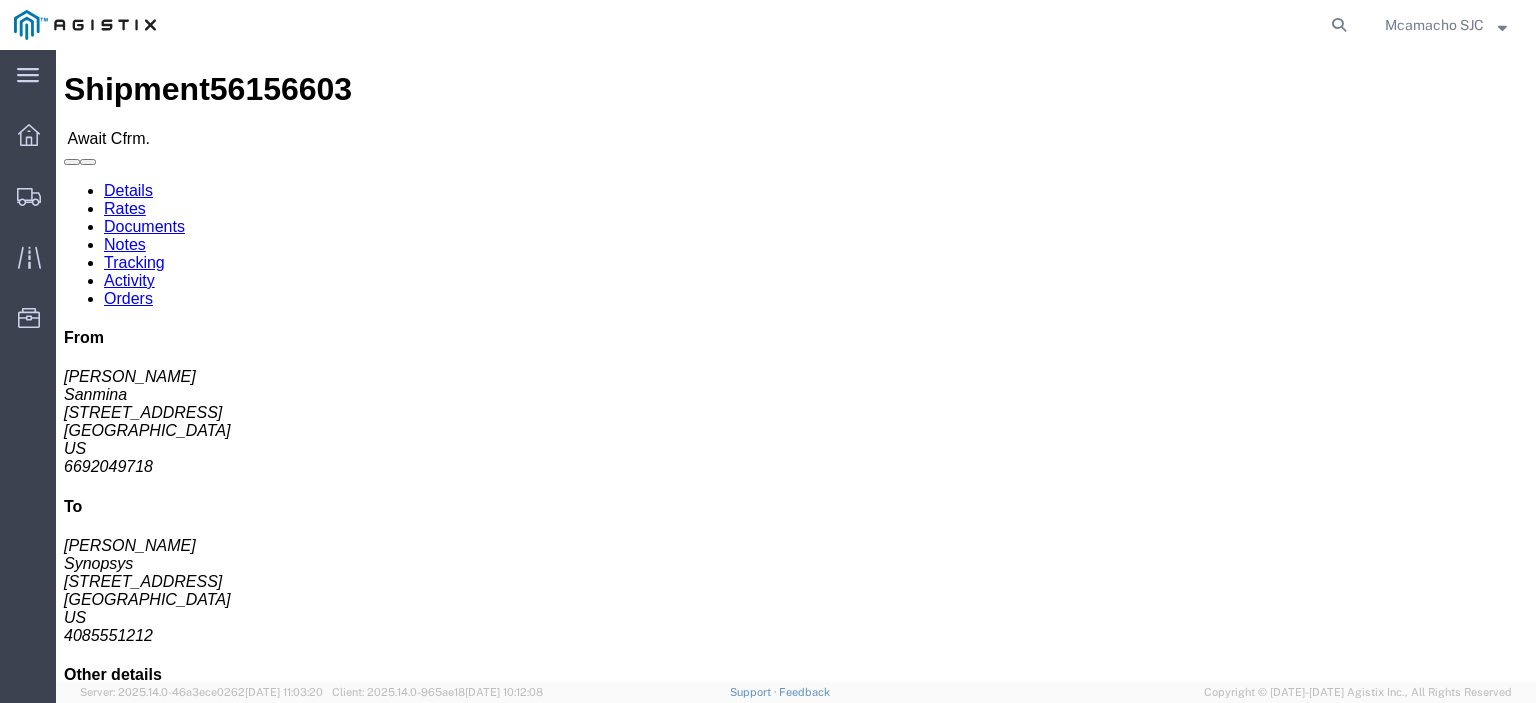 click on "Confirm" 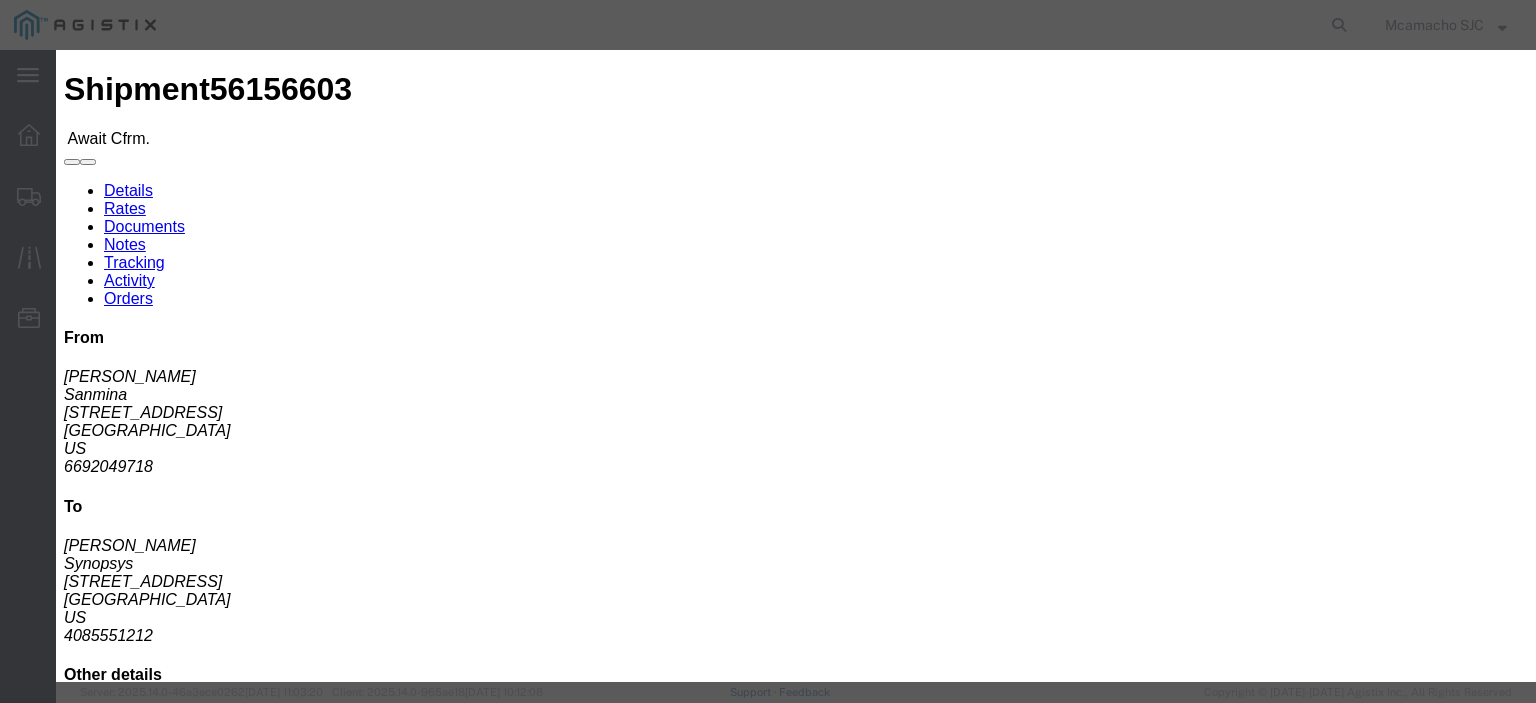 click 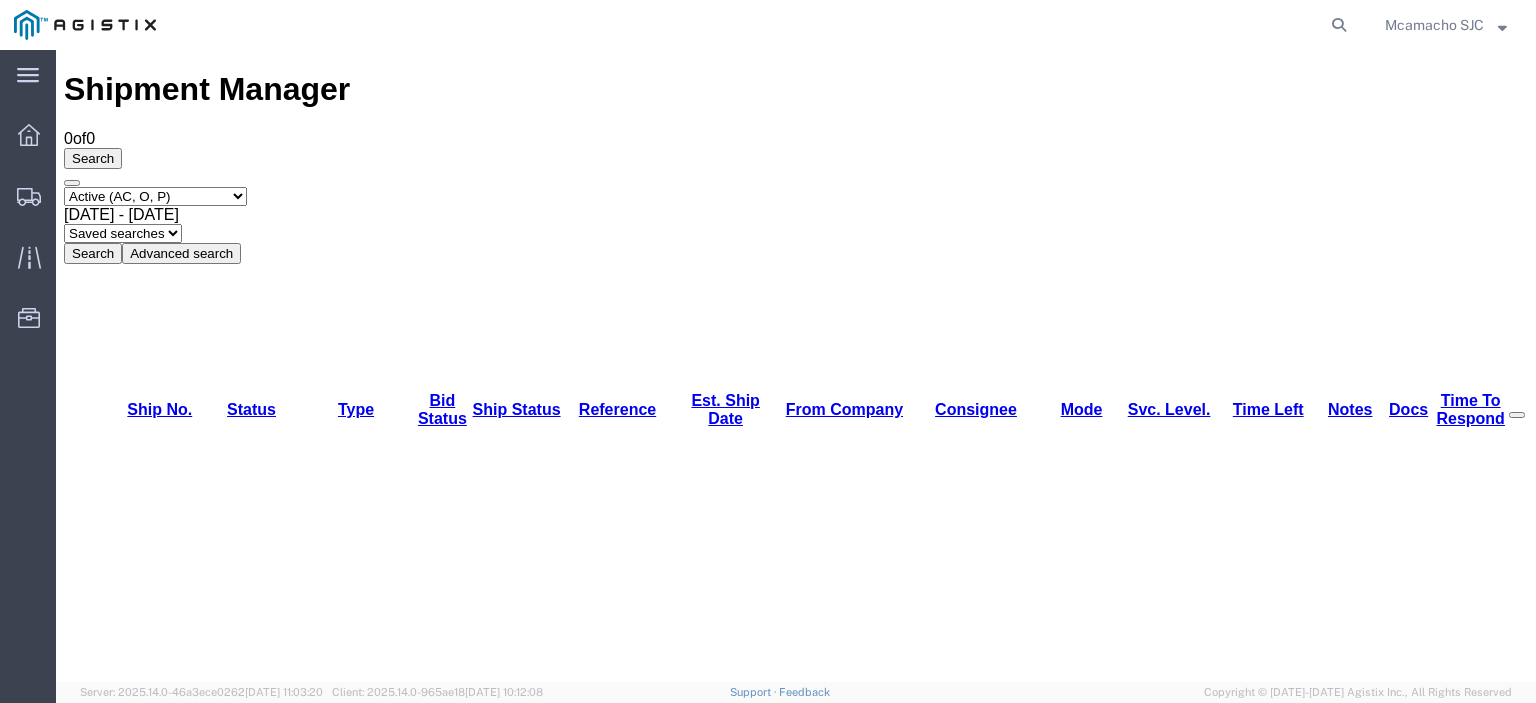 click on "Select status
Active (AC, O, P) All Approved Awaiting Confirmation (AC) Booked Canceled Closed Delivered Denied Expired Ignored Lost On Hold Open (O) Partial Delivery Pending (P) Shipped Withdrawn" at bounding box center [155, 196] 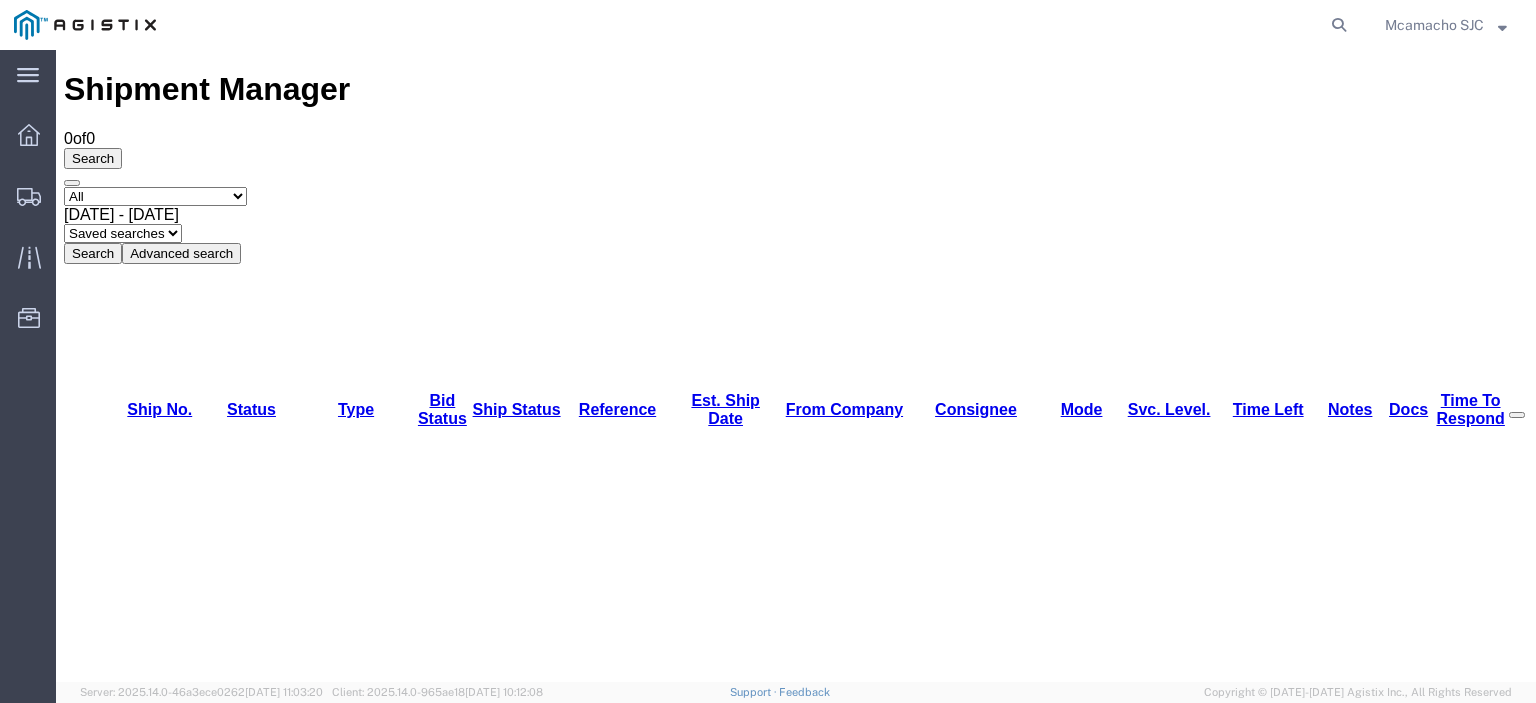 click on "Select status
Active (AC, O, P) All Approved Awaiting Confirmation (AC) Booked Canceled Closed Delivered Denied Expired Ignored Lost On Hold Open (O) Partial Delivery Pending (P) Shipped Withdrawn" at bounding box center [155, 196] 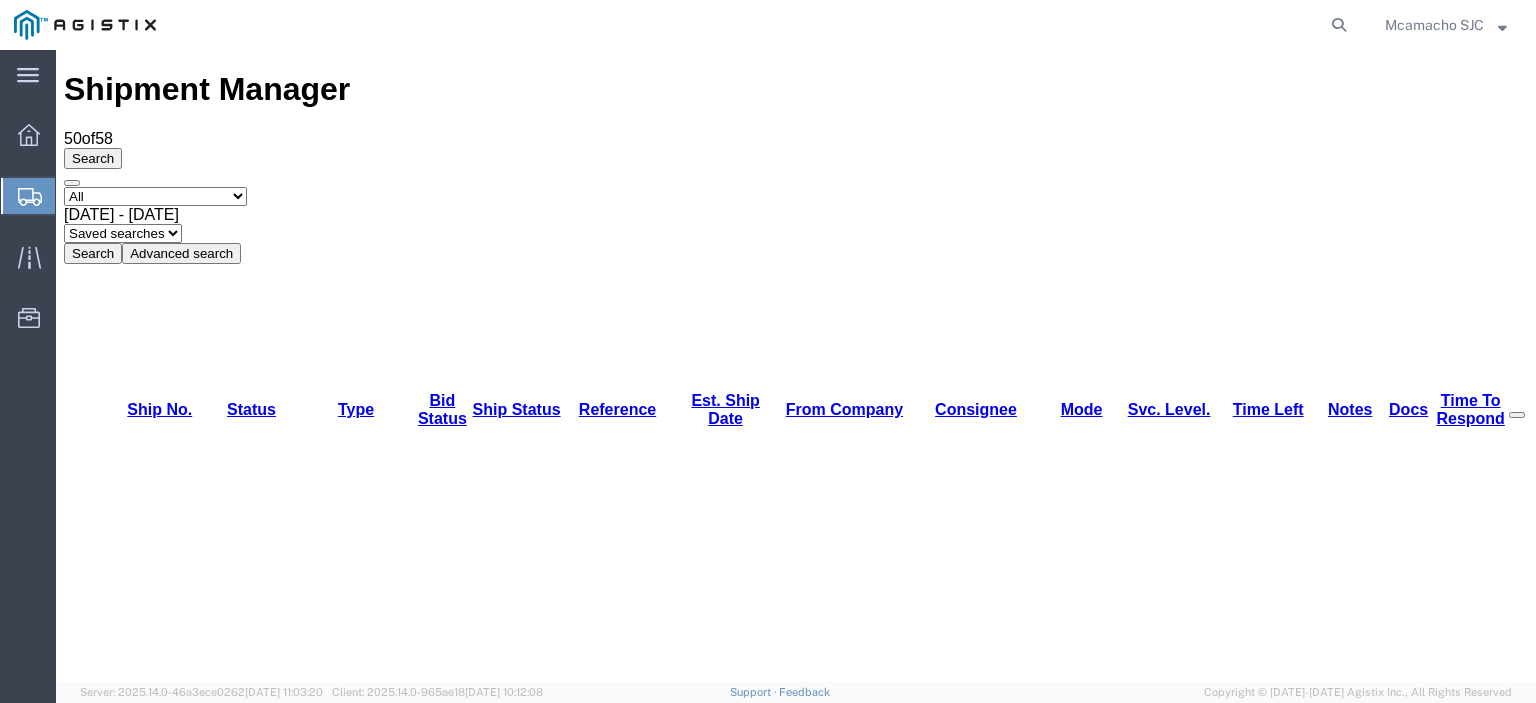 click on "56156603" at bounding box center [141, 1148] 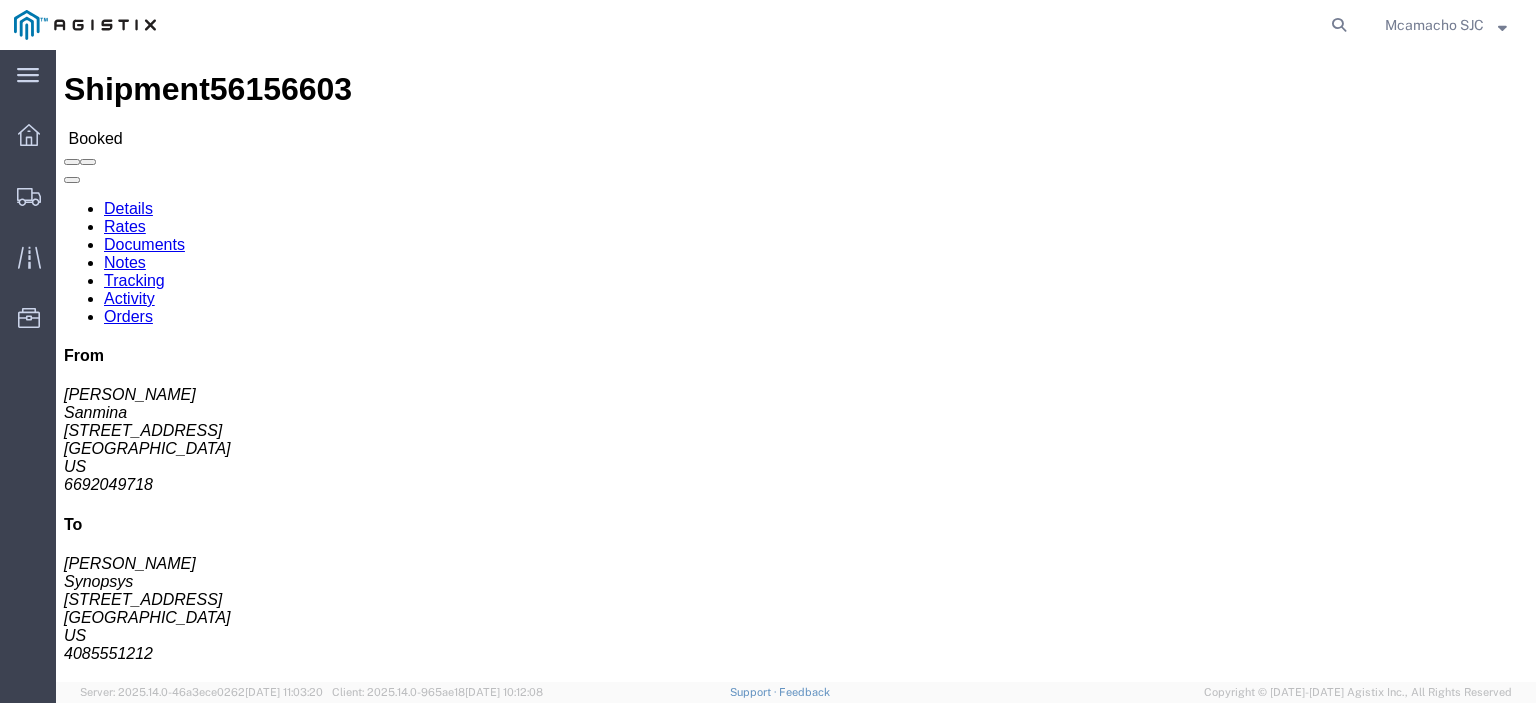click on "Tracking" 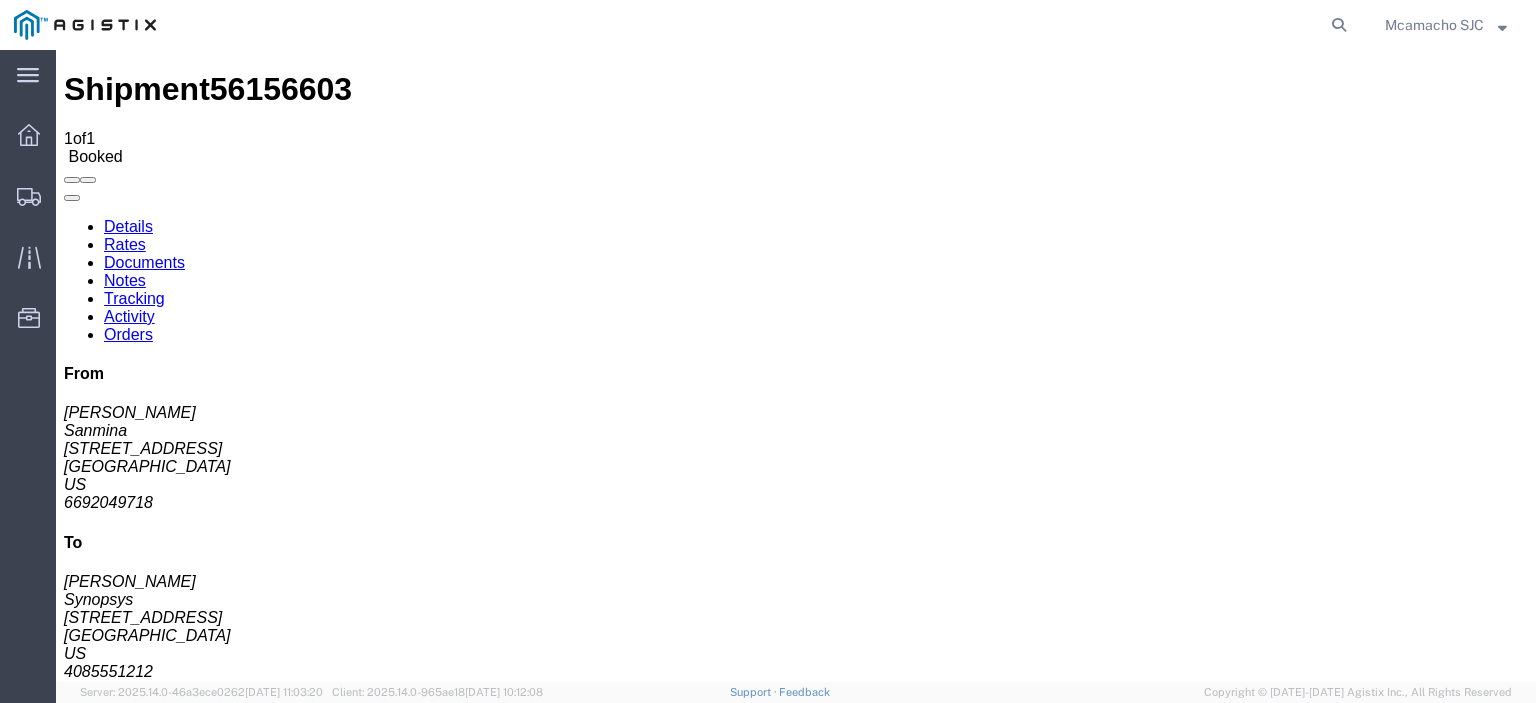 click on "Add New Tracking" at bounding box center [229, 1173] 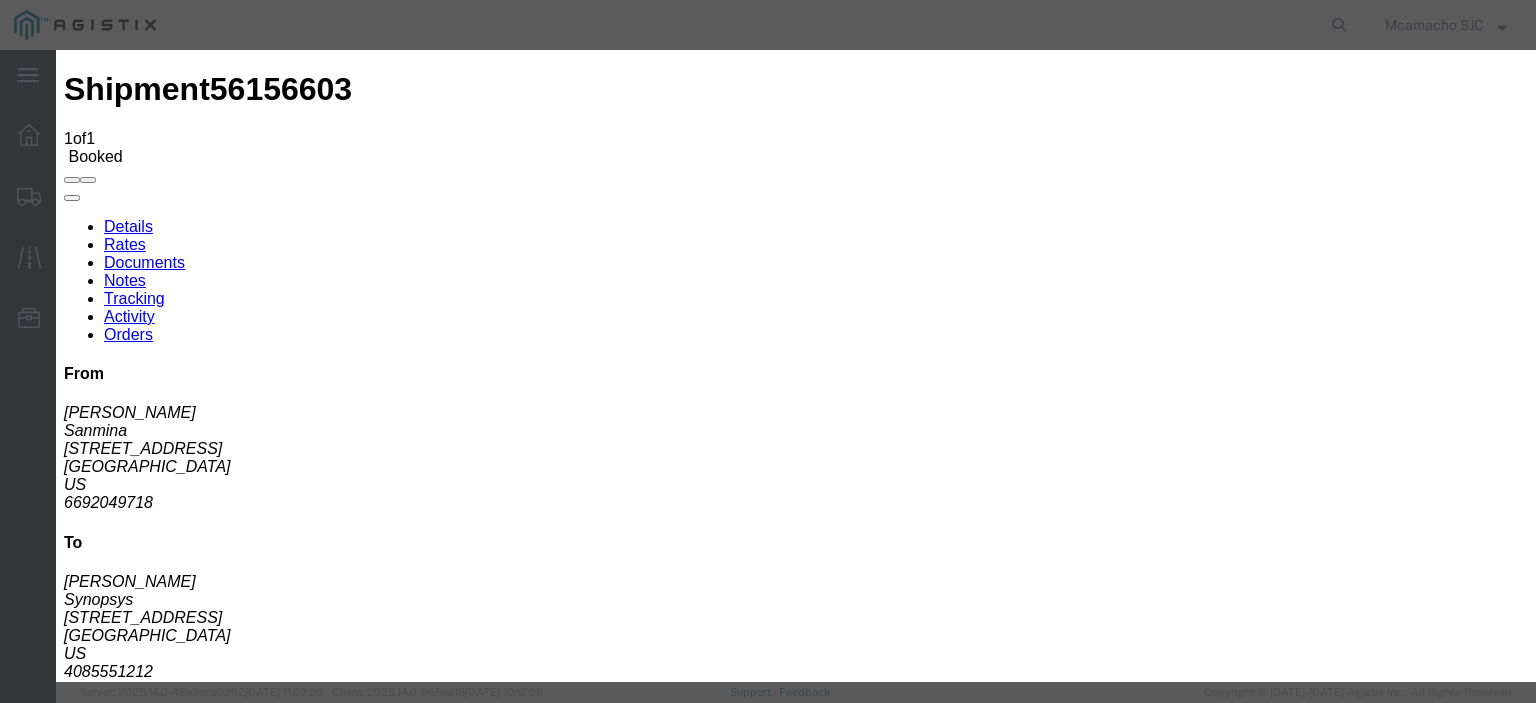 type on "07/10/2025" 